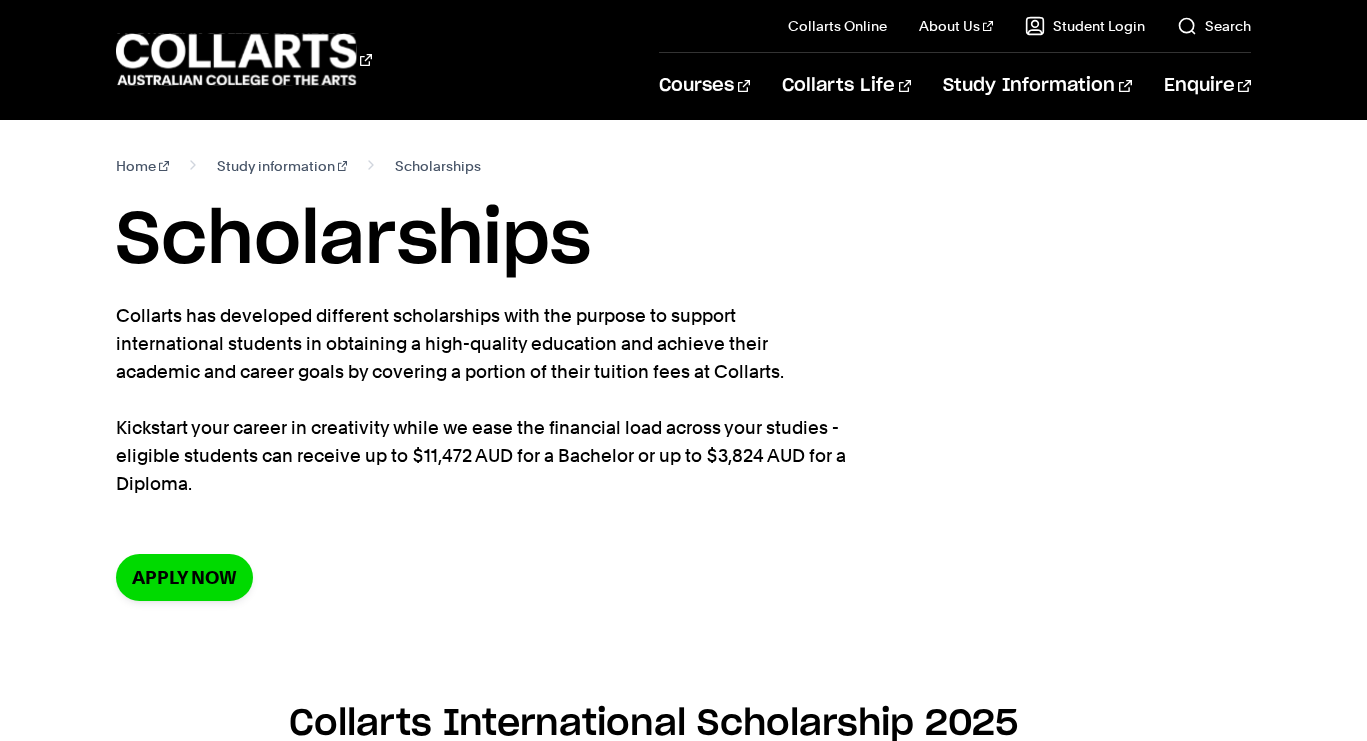 scroll, scrollTop: 0, scrollLeft: 0, axis: both 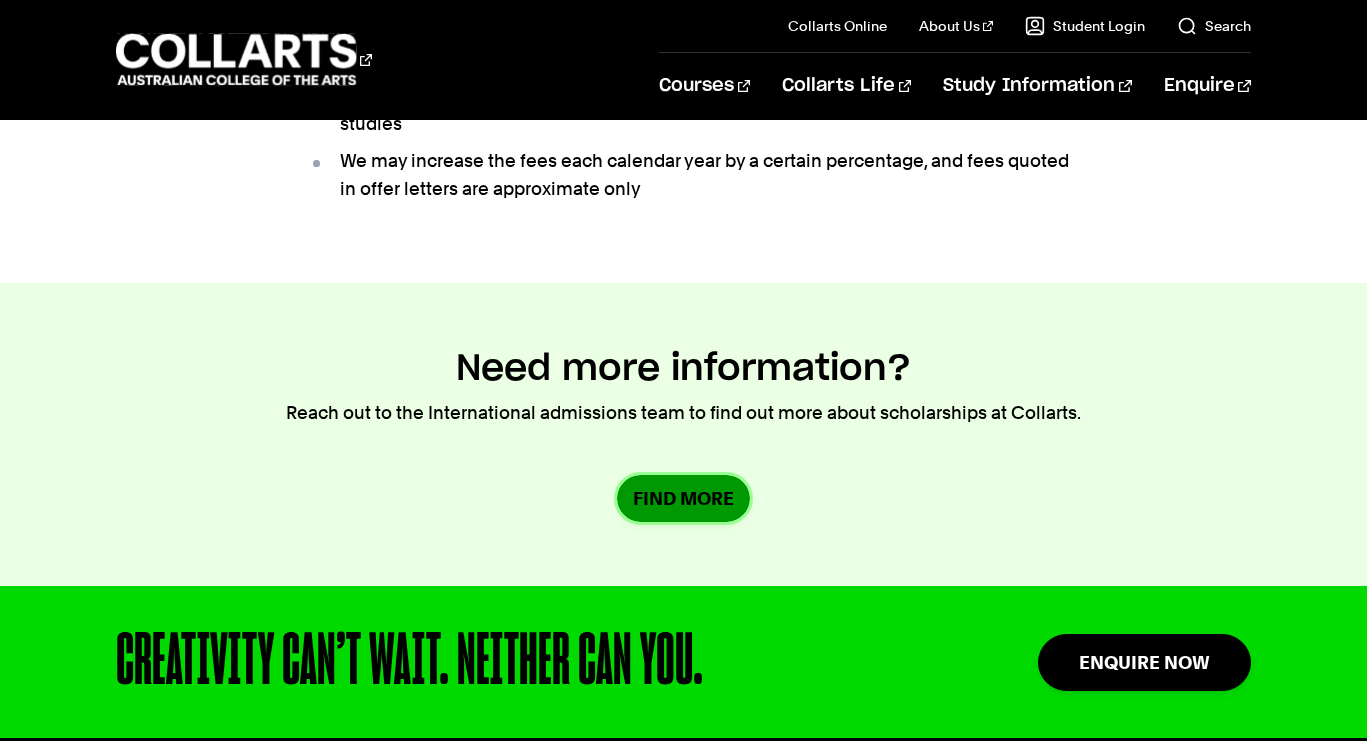 click on "Find More" at bounding box center [683, 498] 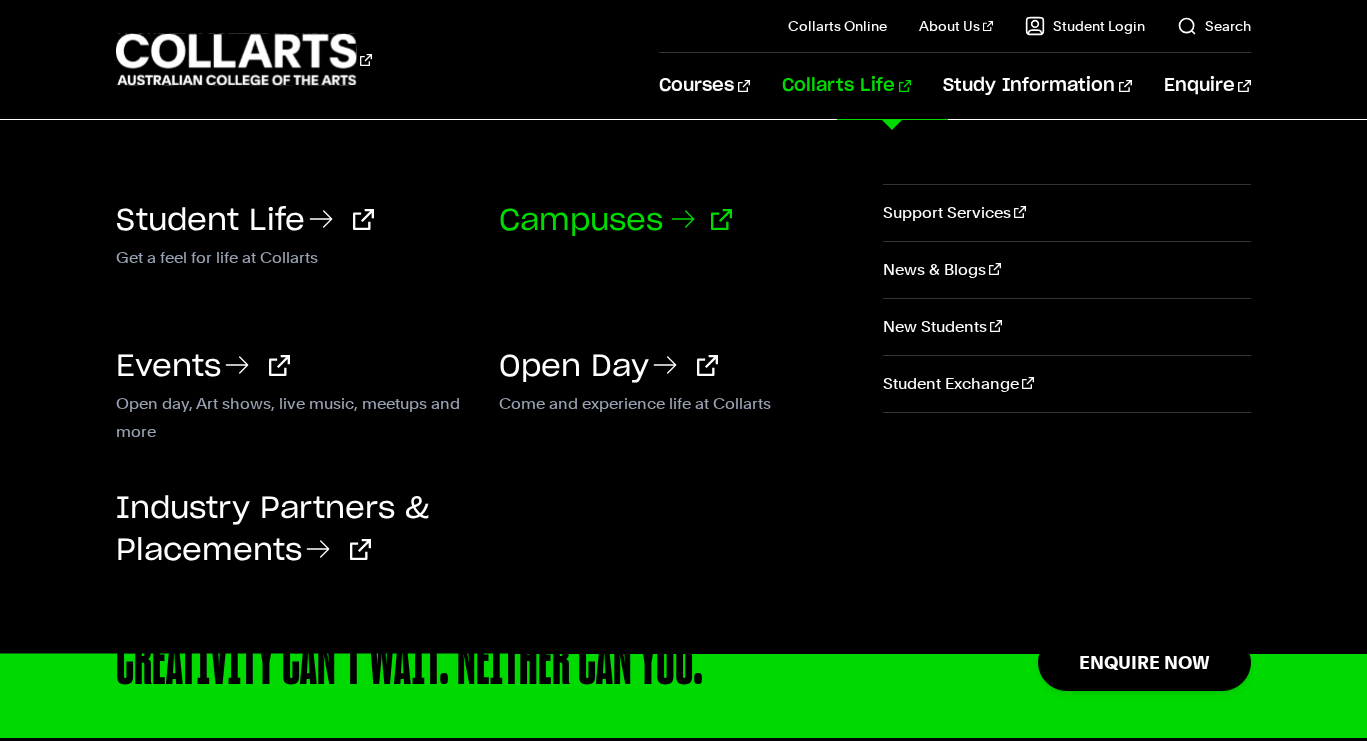 click on "Campuses" at bounding box center (615, 221) 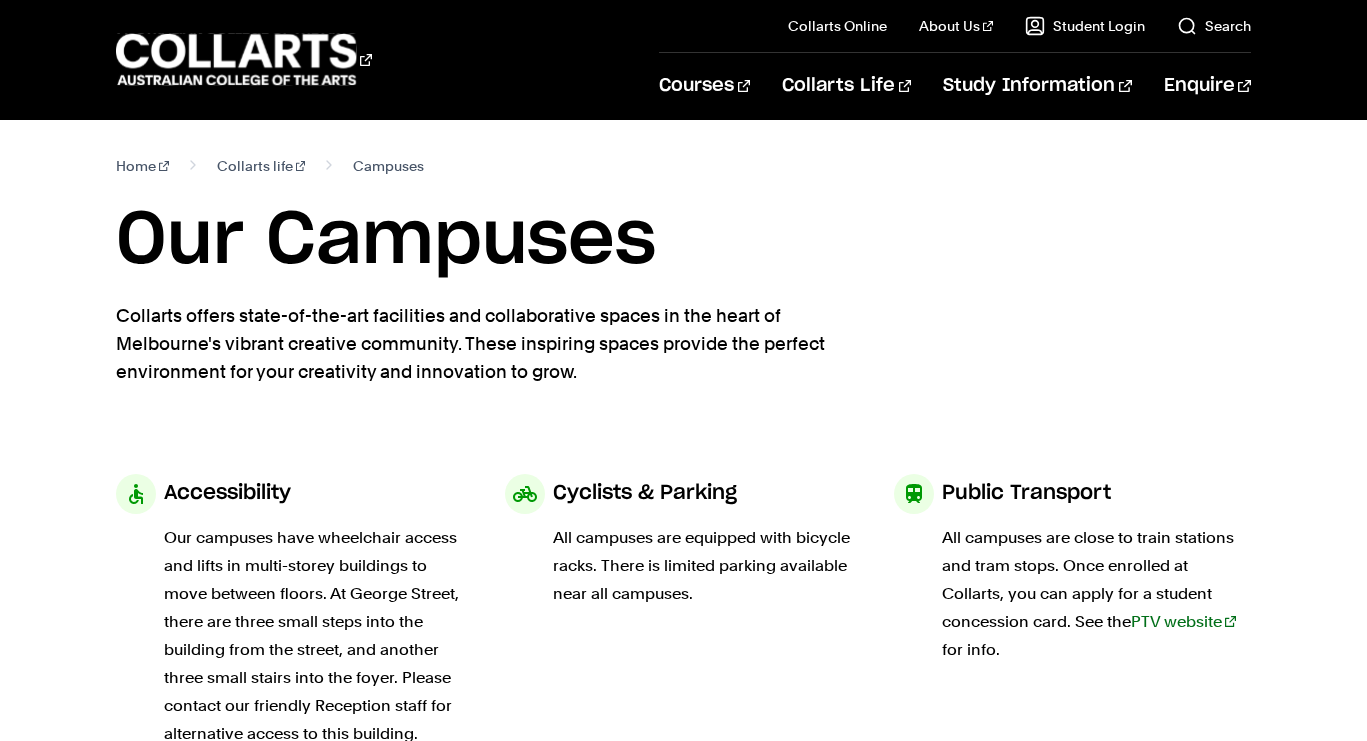 scroll, scrollTop: 0, scrollLeft: 0, axis: both 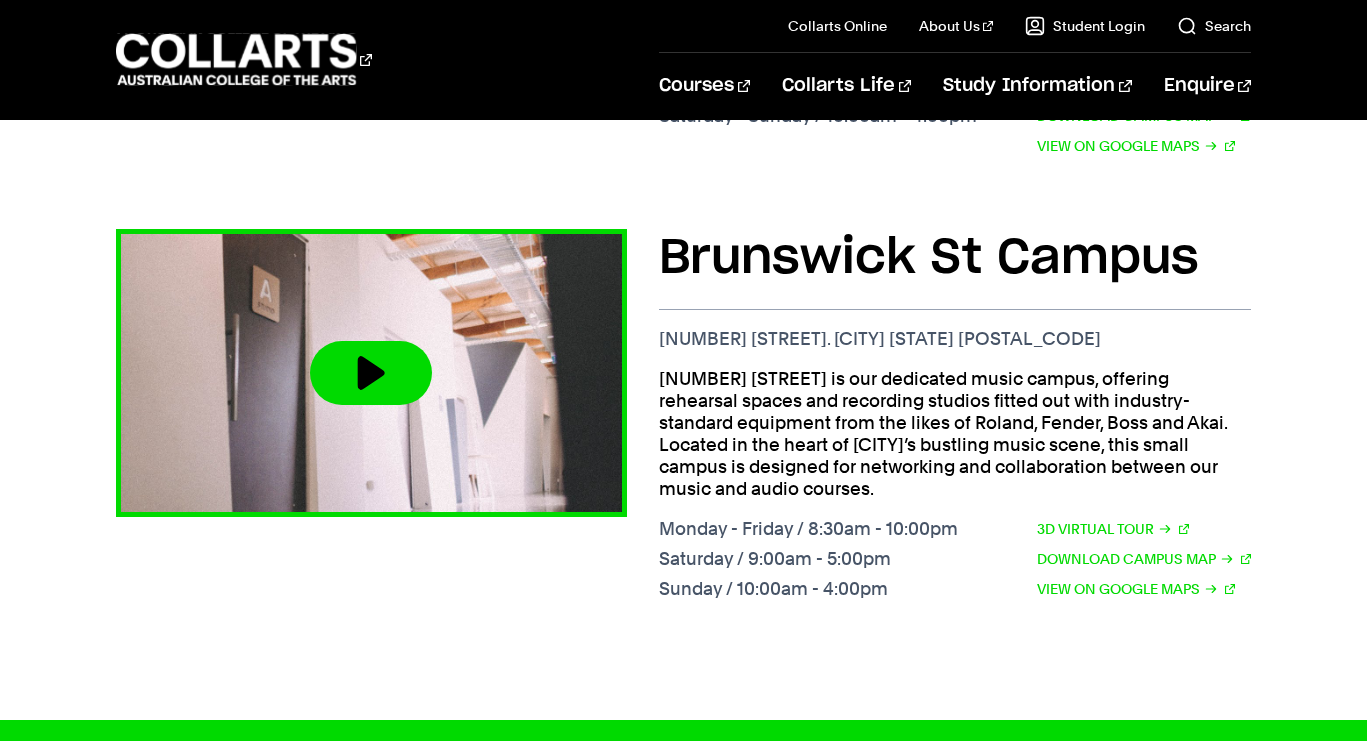 click at bounding box center [371, 373] 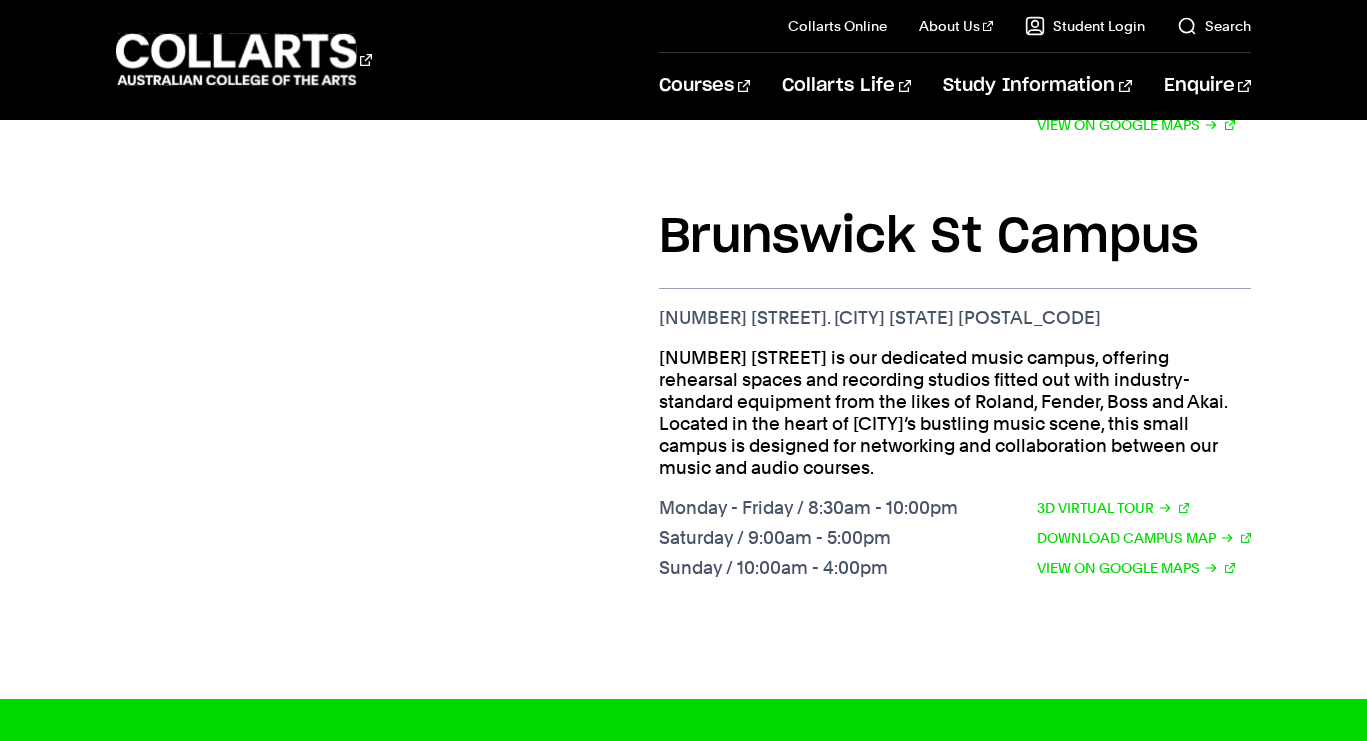 scroll, scrollTop: 2001, scrollLeft: 0, axis: vertical 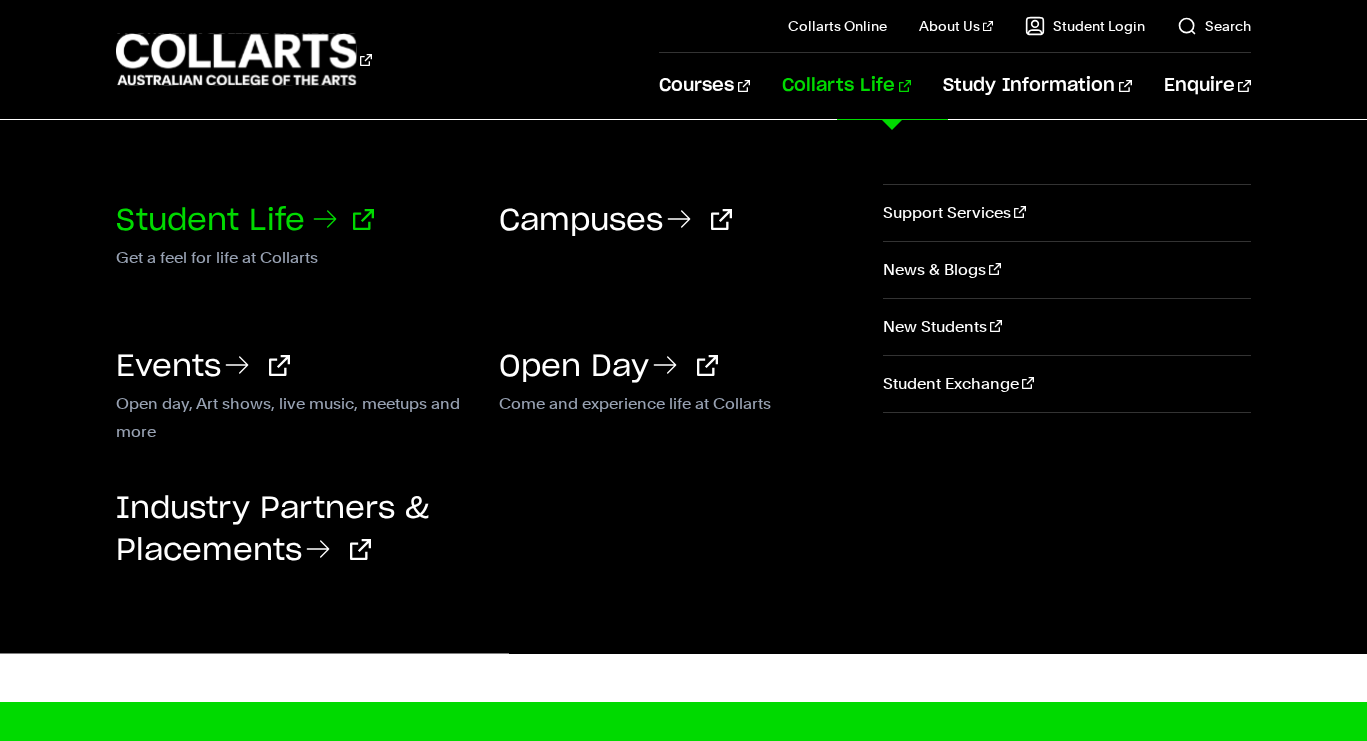 click on "Student Life" at bounding box center [245, 221] 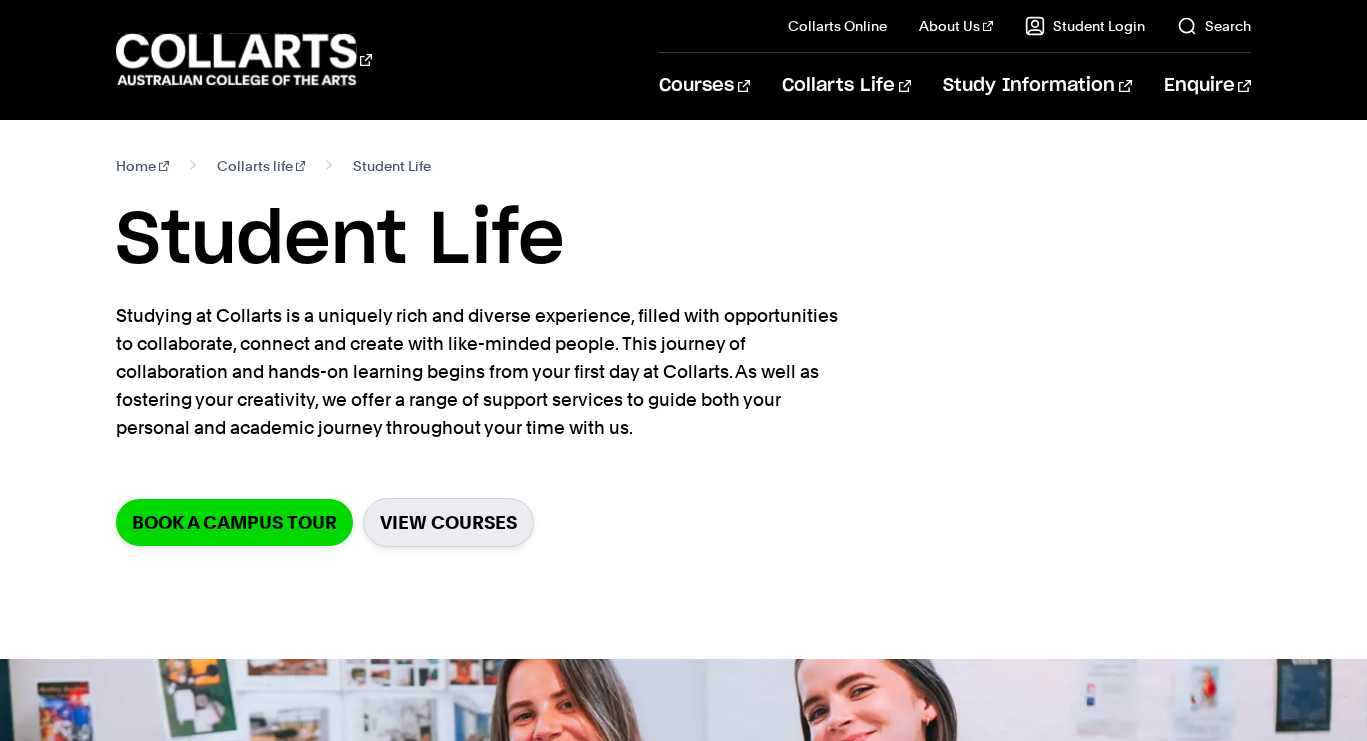 scroll, scrollTop: 0, scrollLeft: 0, axis: both 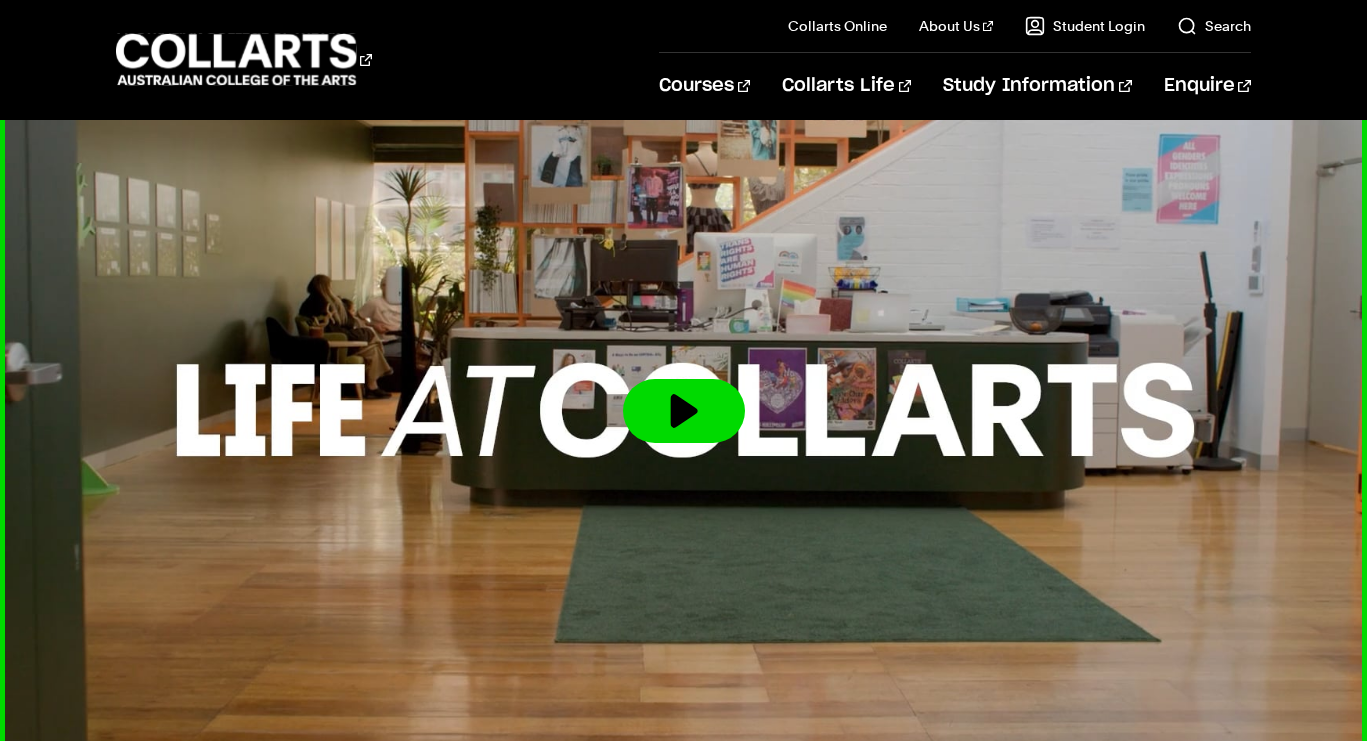 click at bounding box center (684, 411) 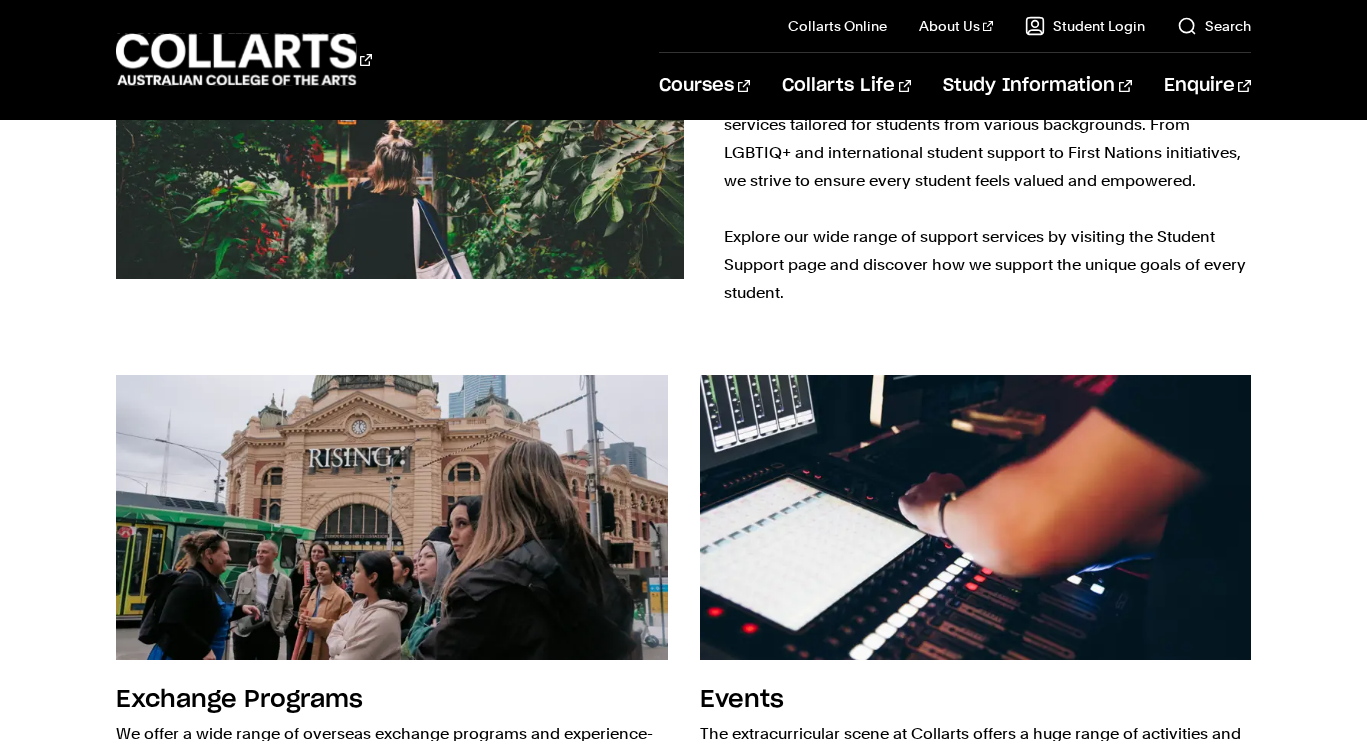 scroll, scrollTop: 2122, scrollLeft: 0, axis: vertical 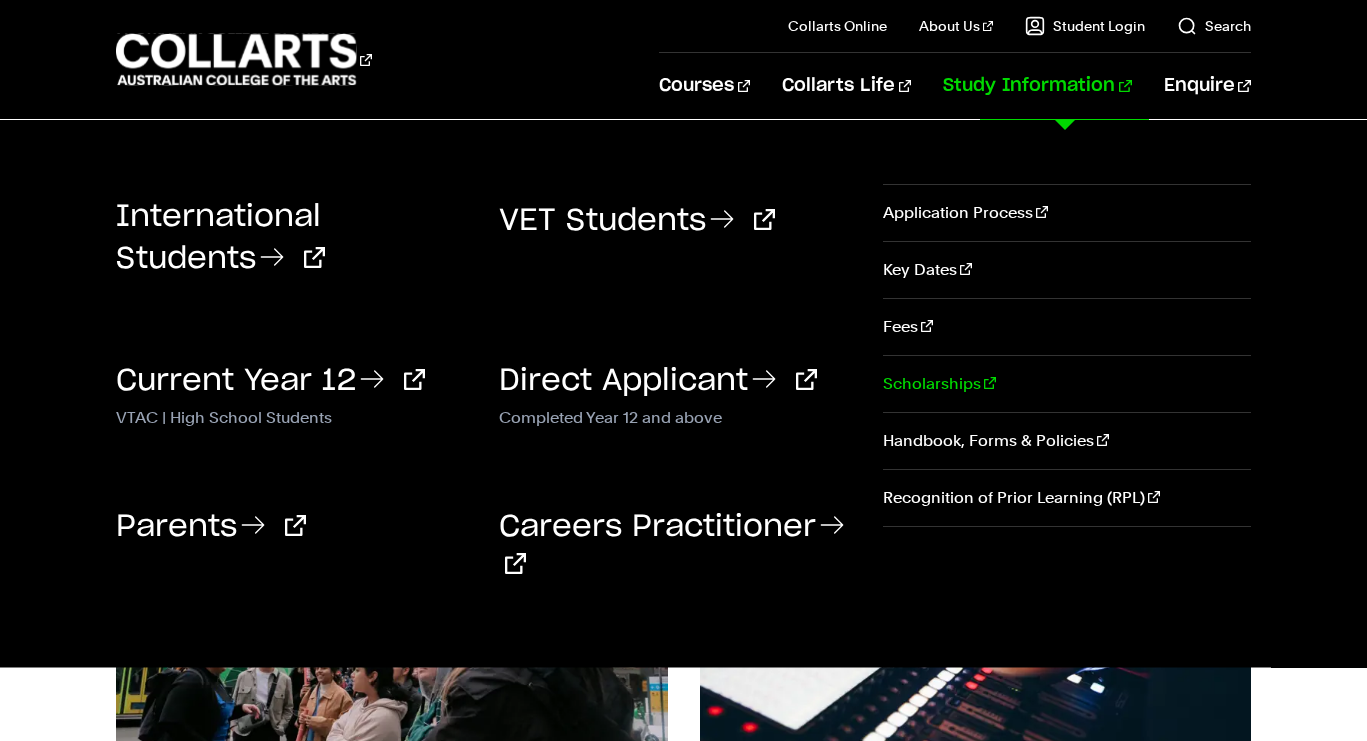 click on "Scholarships" at bounding box center (1067, 384) 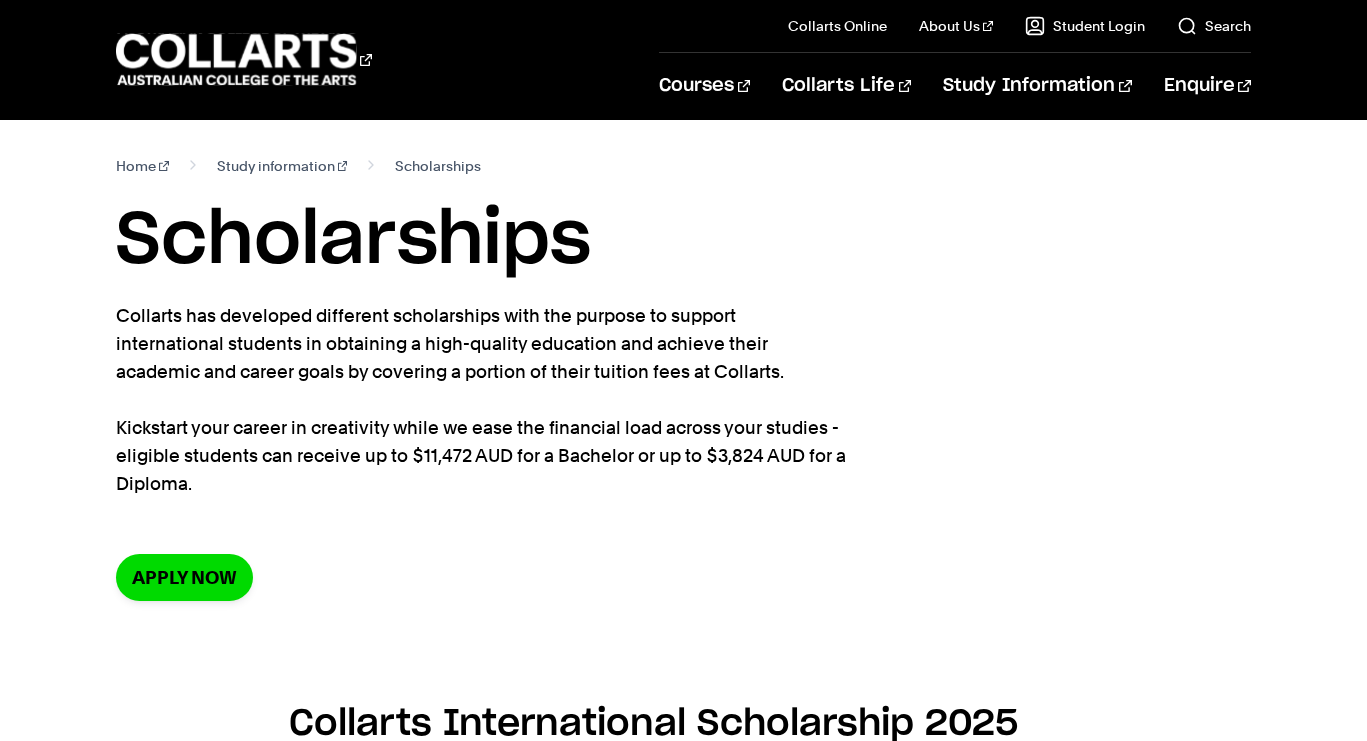 scroll, scrollTop: 0, scrollLeft: 0, axis: both 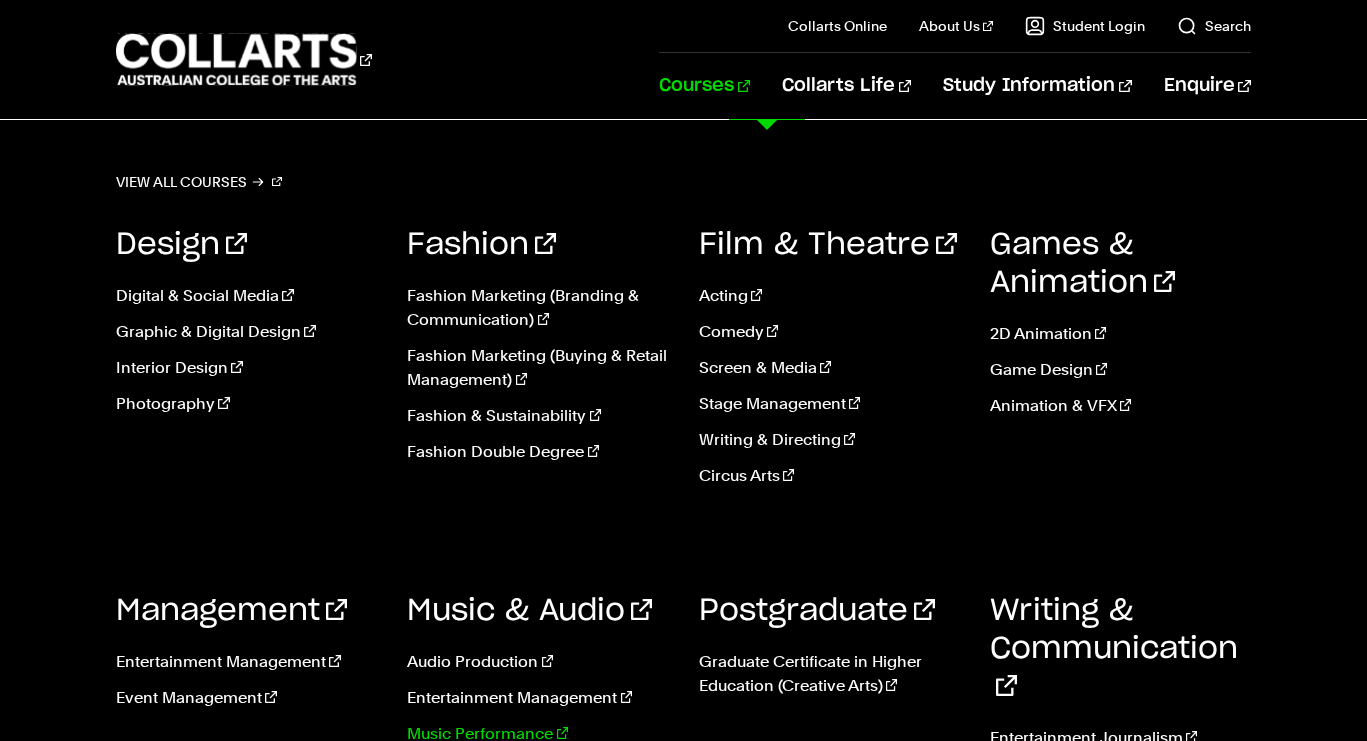 click on "Music Performance" at bounding box center (537, 734) 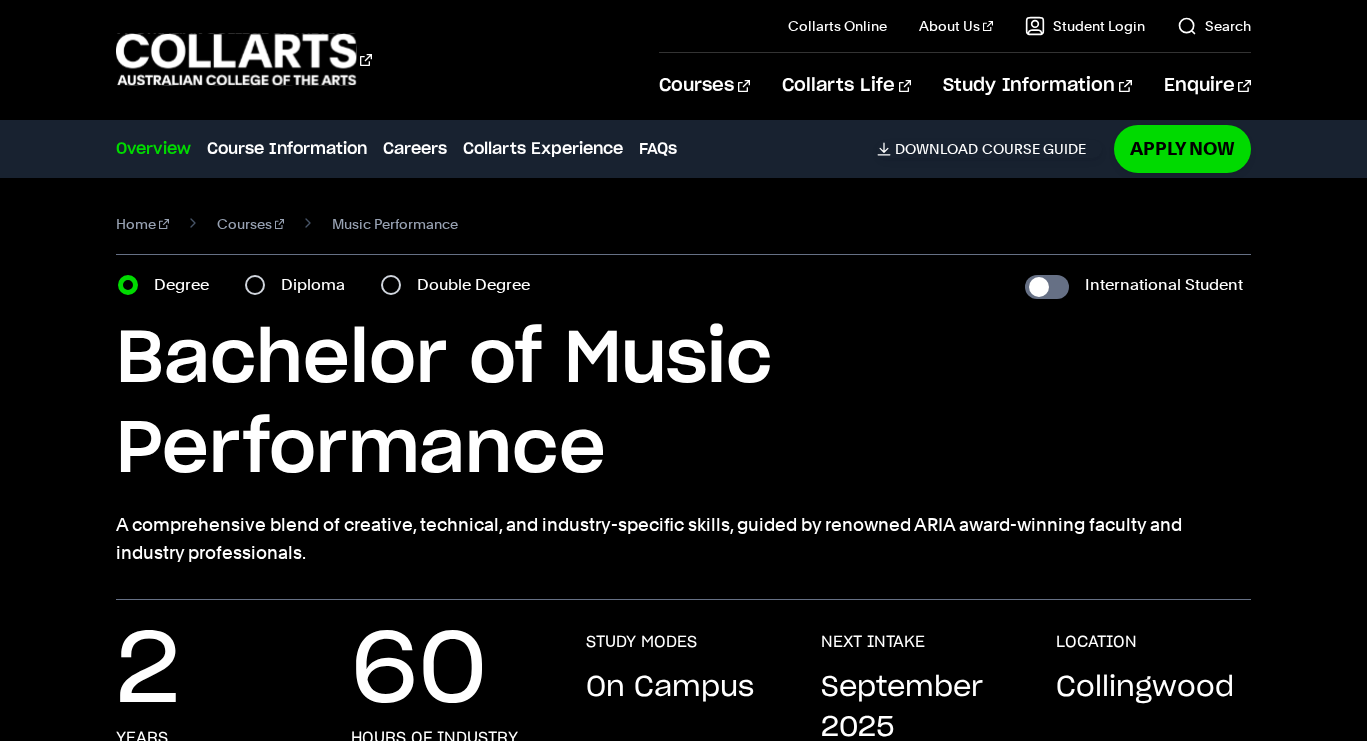 scroll, scrollTop: 0, scrollLeft: 0, axis: both 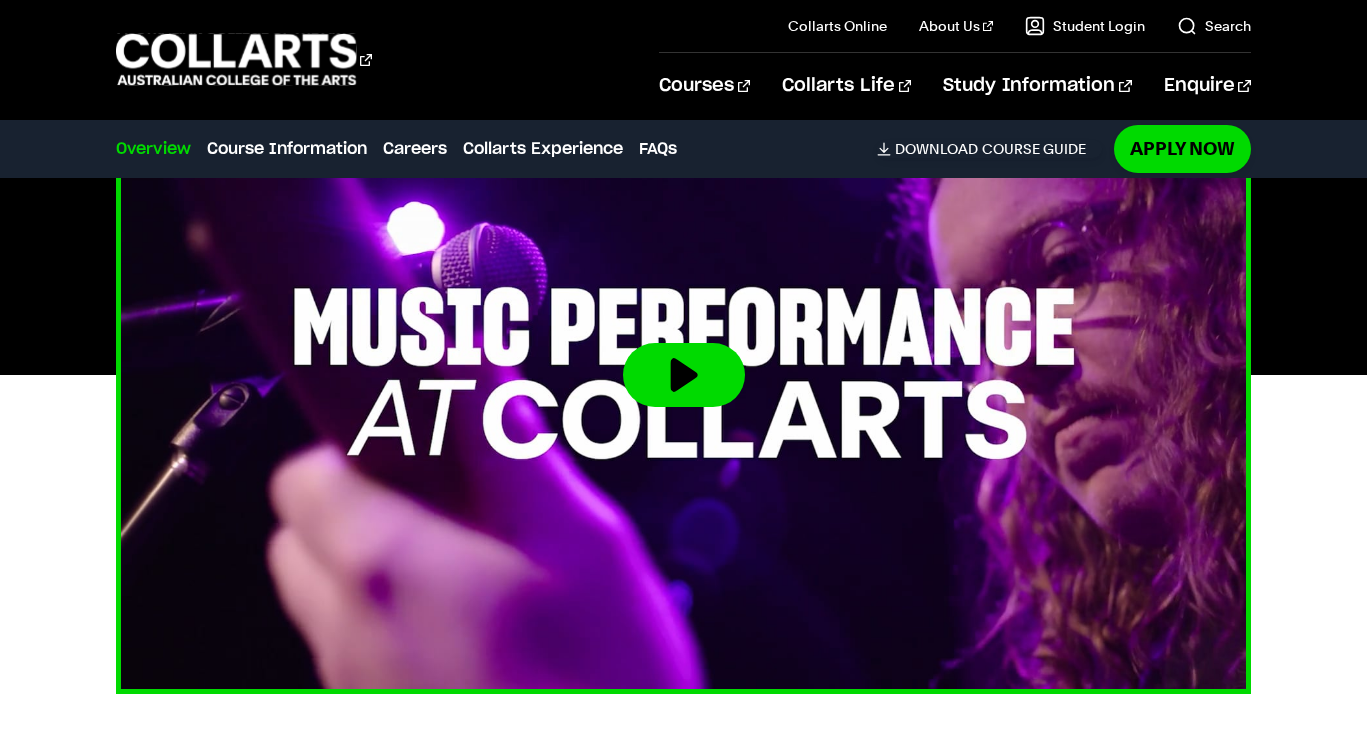 click at bounding box center (684, 375) 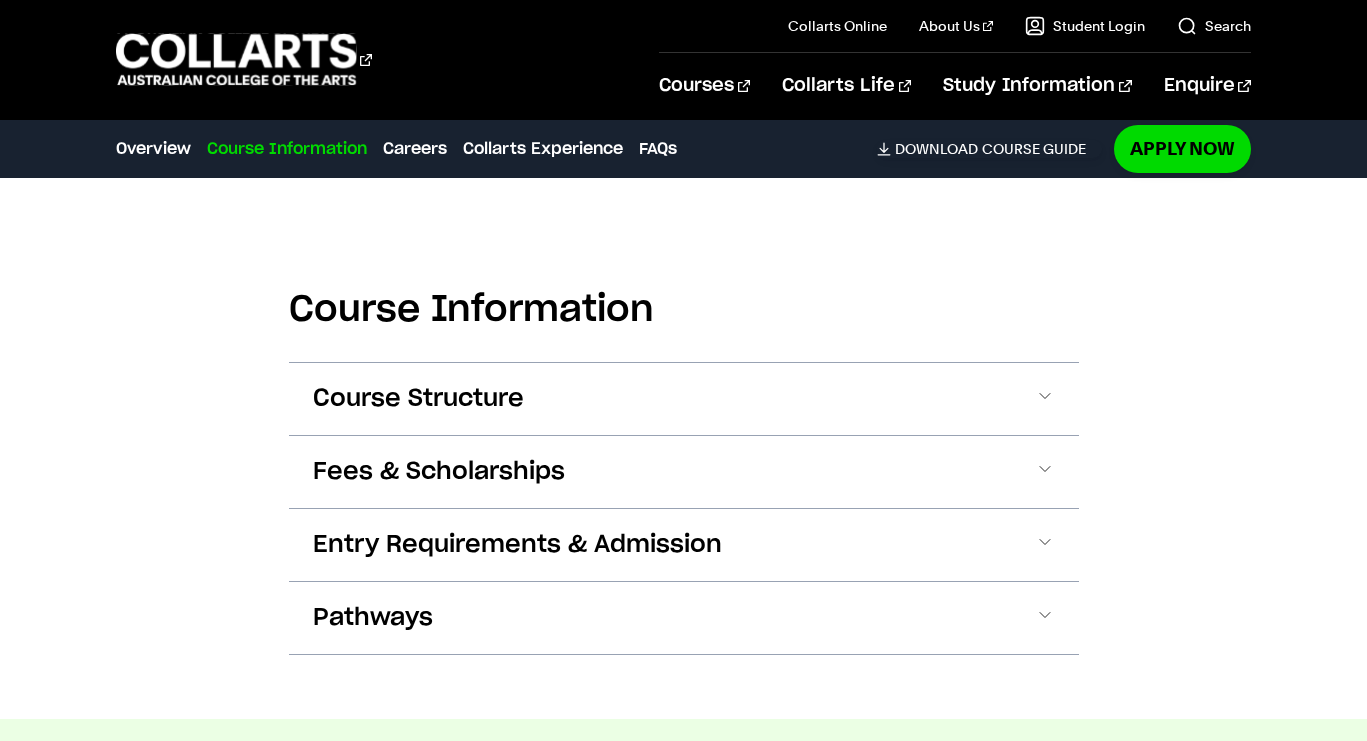 scroll, scrollTop: 1916, scrollLeft: 0, axis: vertical 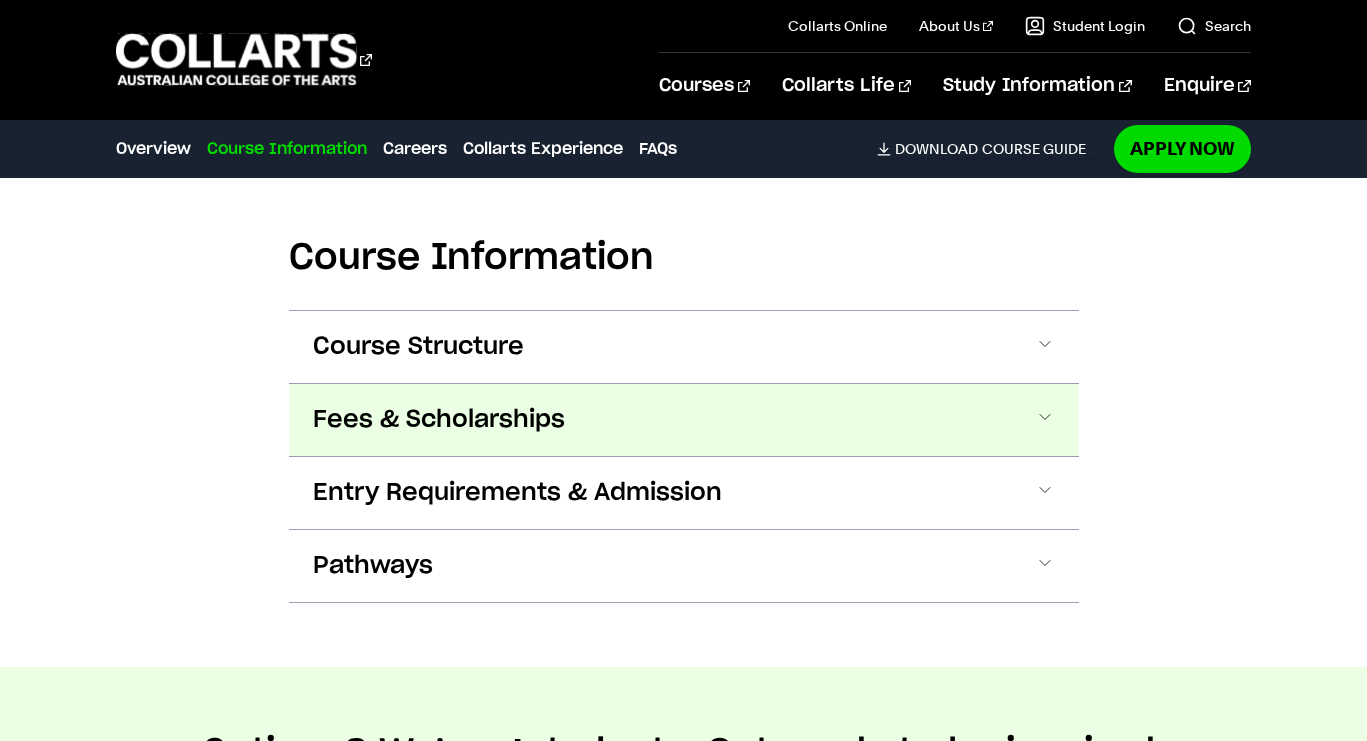 click on "Fees & Scholarships" at bounding box center [684, 420] 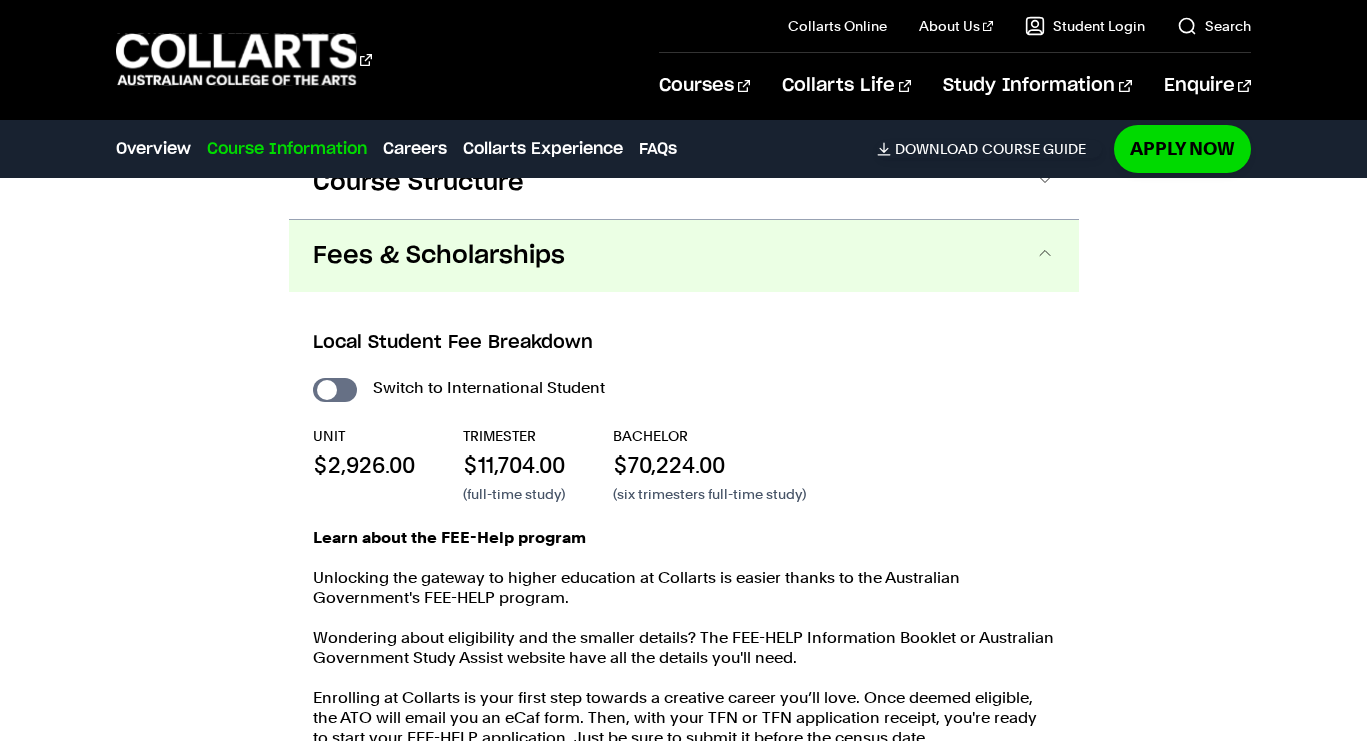 scroll, scrollTop: 2120, scrollLeft: 0, axis: vertical 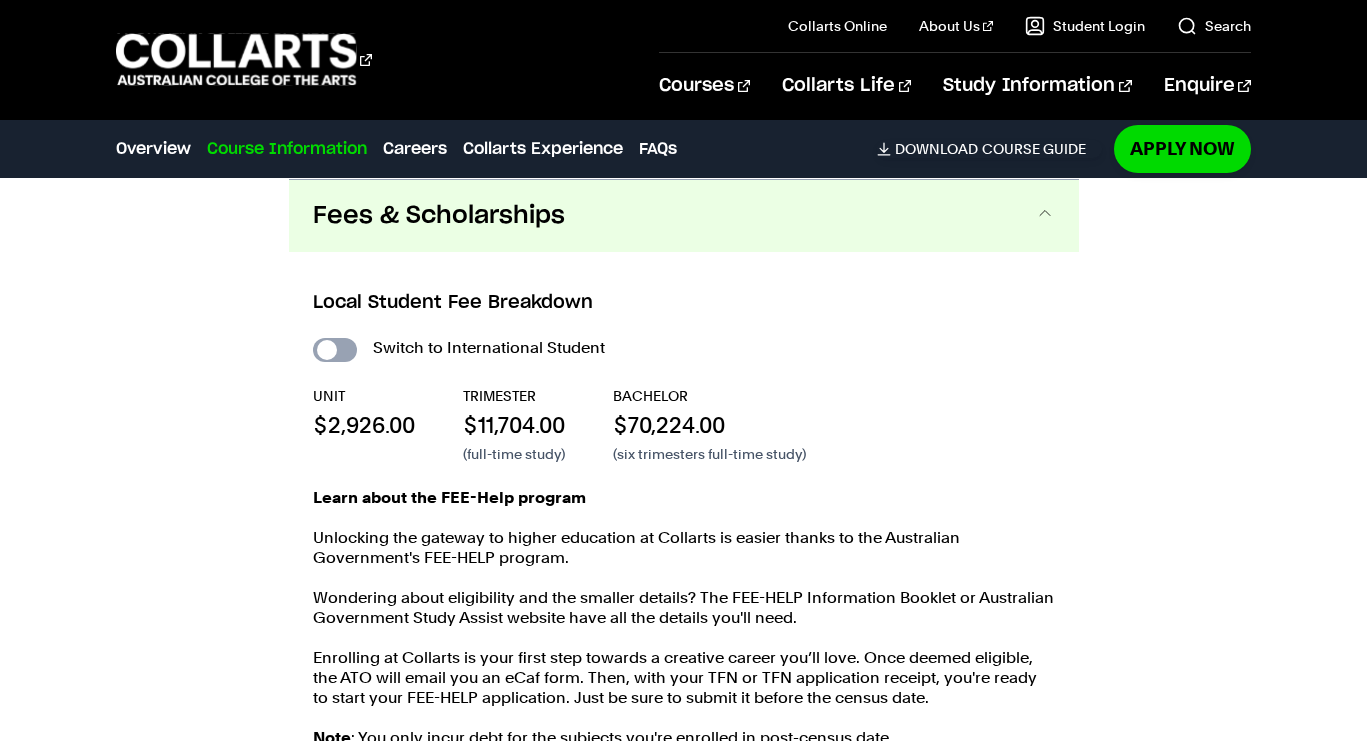click on "International Student" at bounding box center [335, 350] 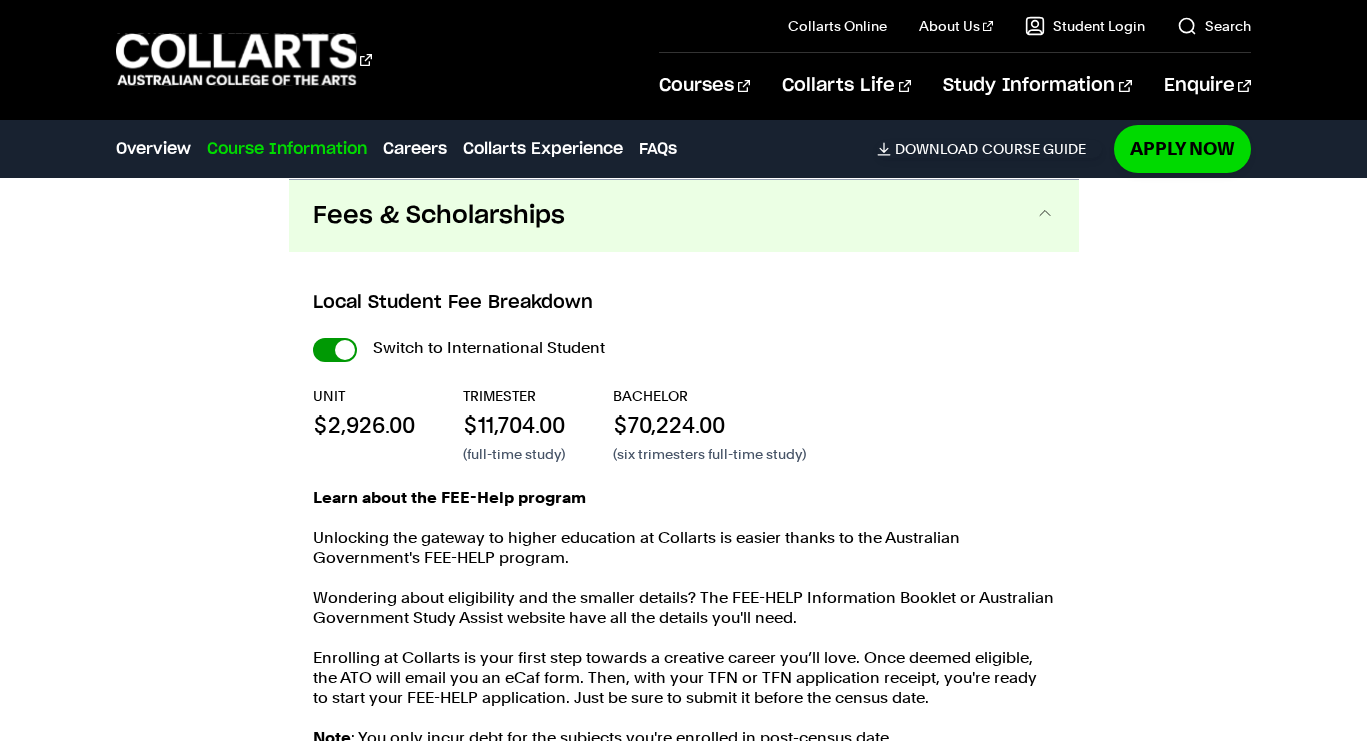 checkbox on "true" 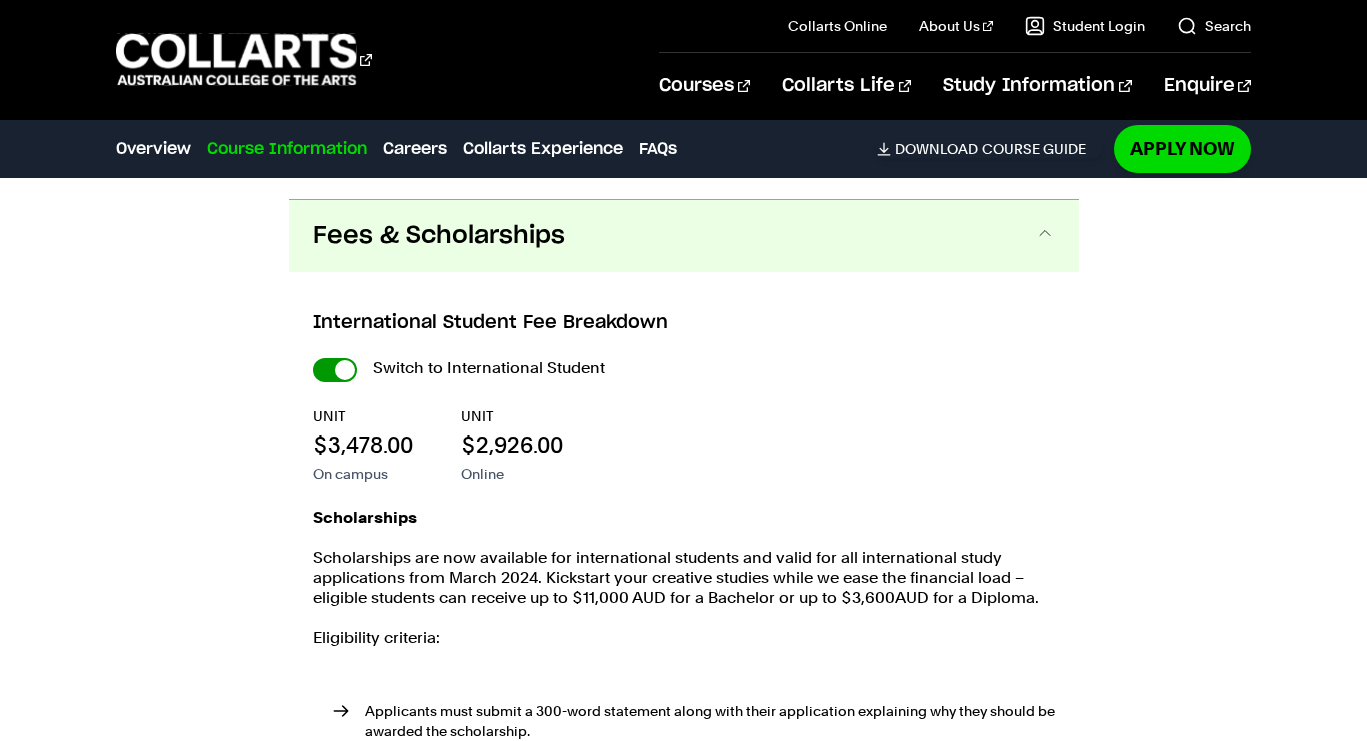 click on "International Student" at bounding box center (0, 0) 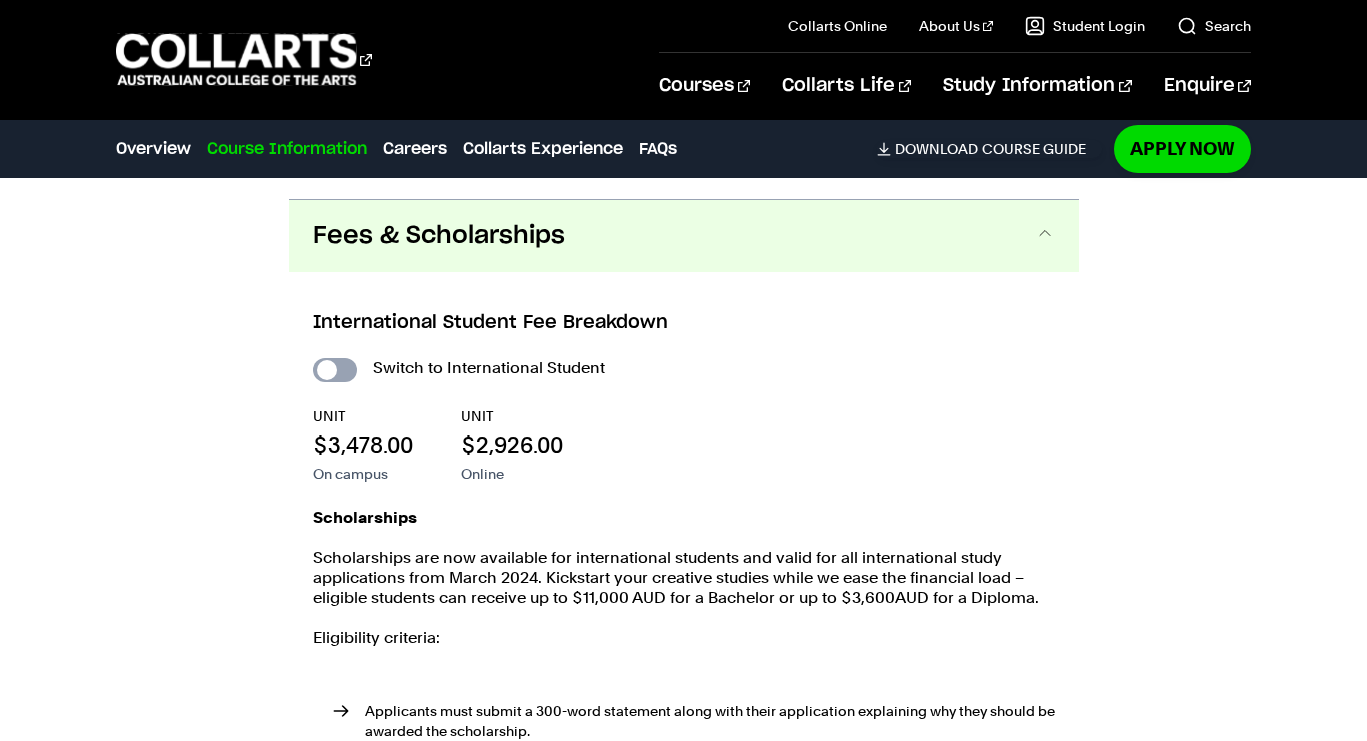 checkbox on "false" 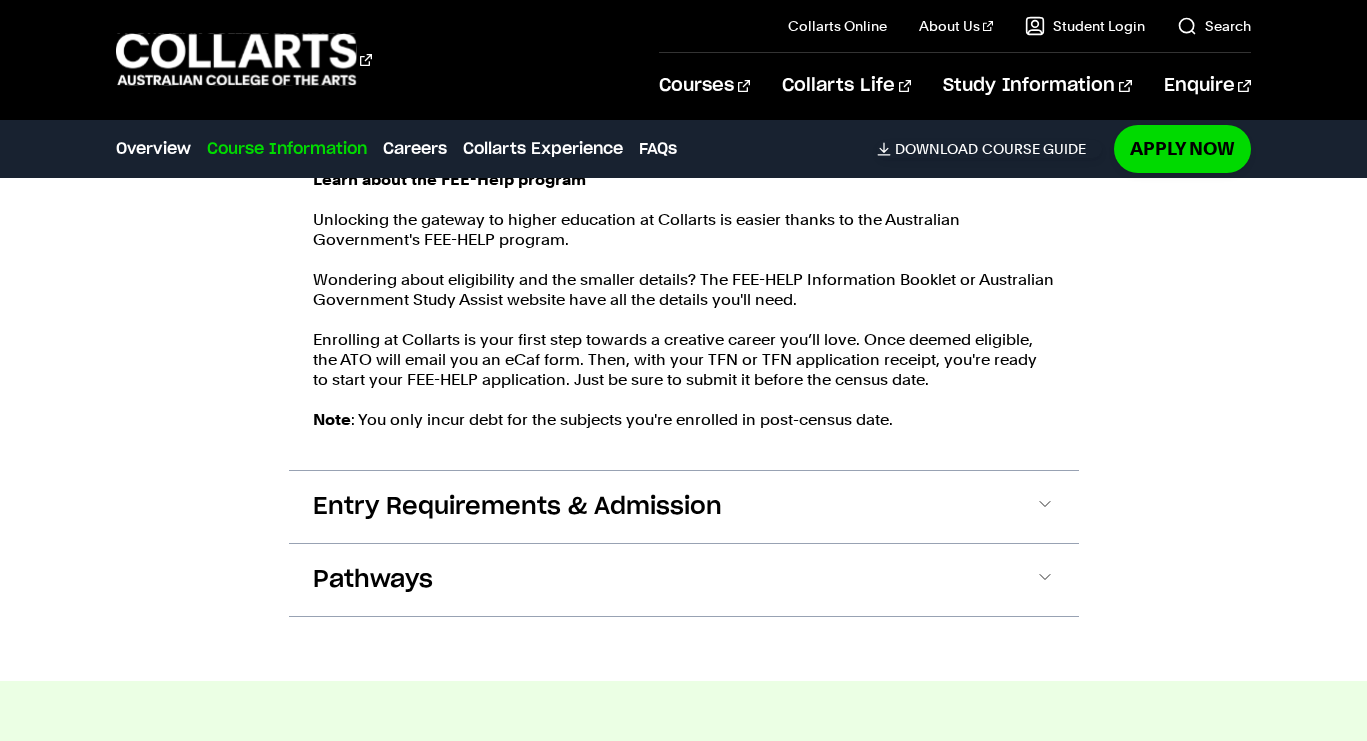 scroll, scrollTop: 2436, scrollLeft: 0, axis: vertical 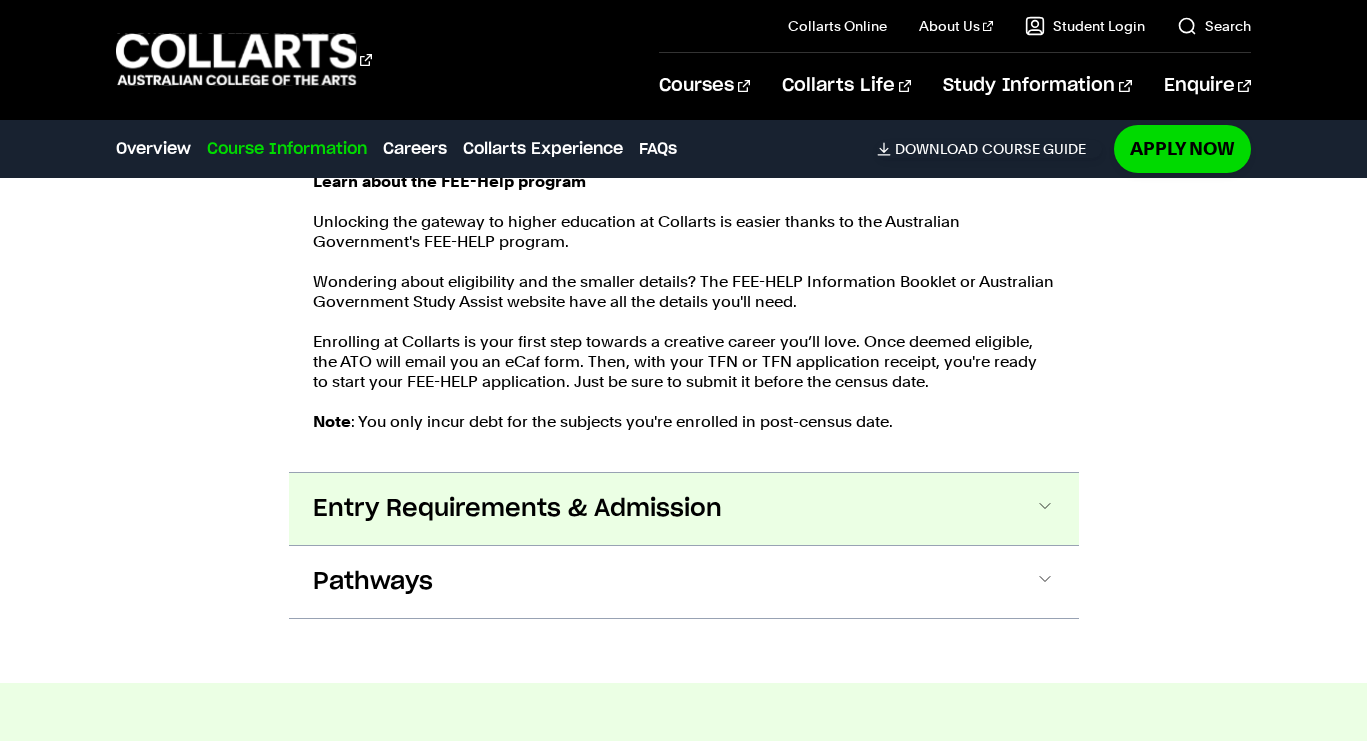 click on "Entry Requirements & Admission" at bounding box center [684, 509] 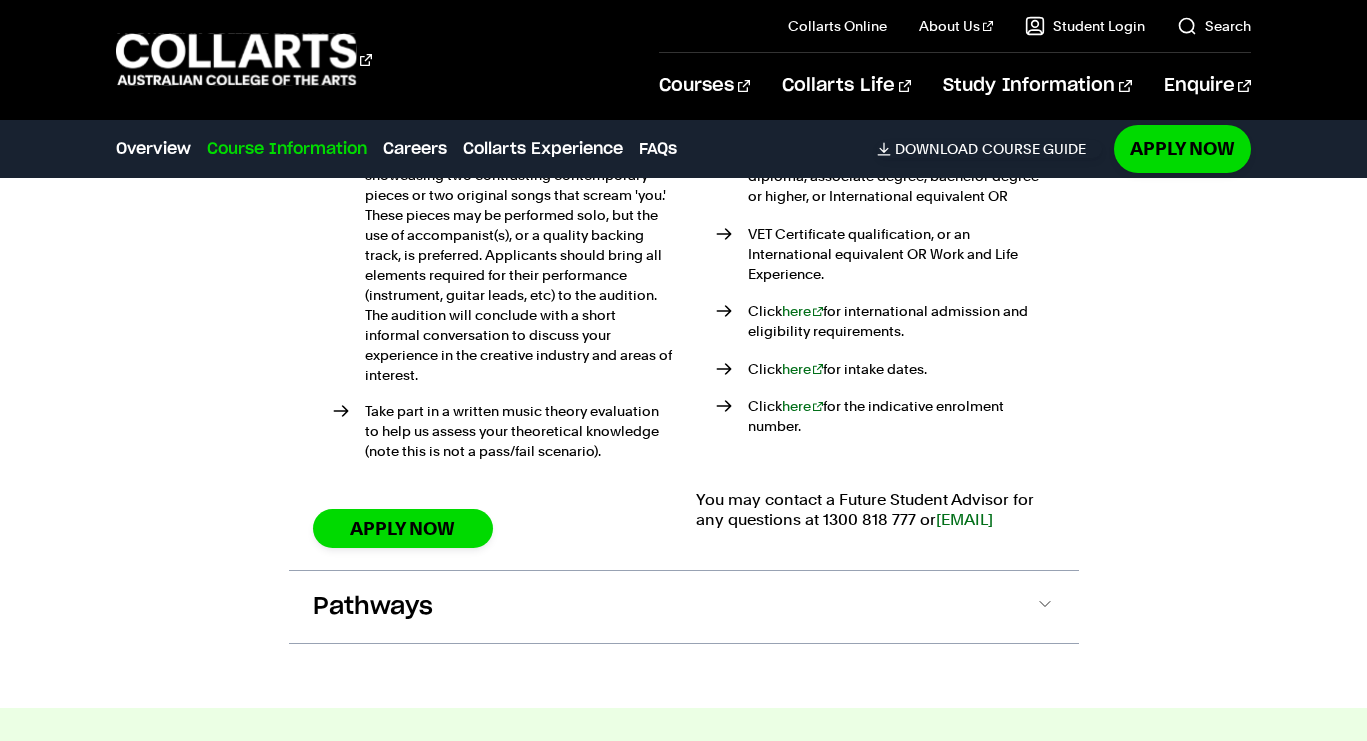 scroll, scrollTop: 3167, scrollLeft: 0, axis: vertical 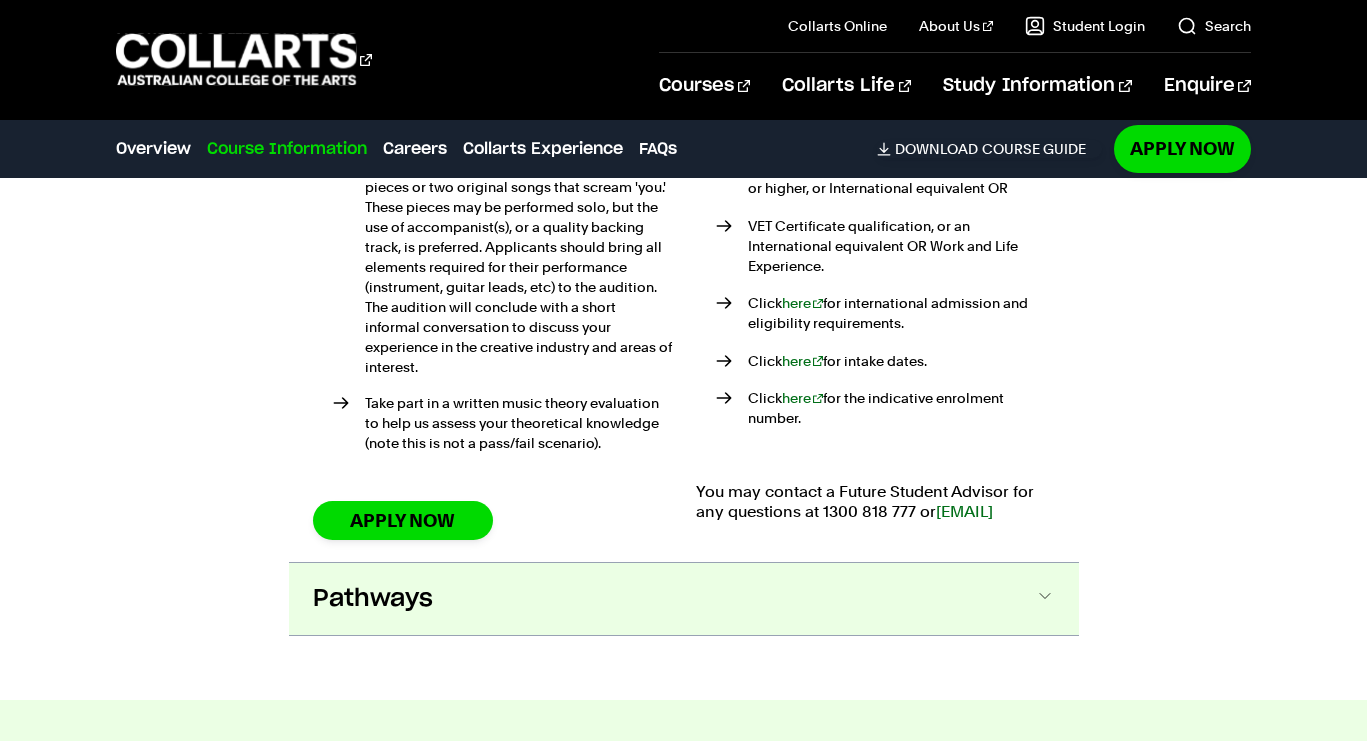 click on "Pathways" at bounding box center (684, 599) 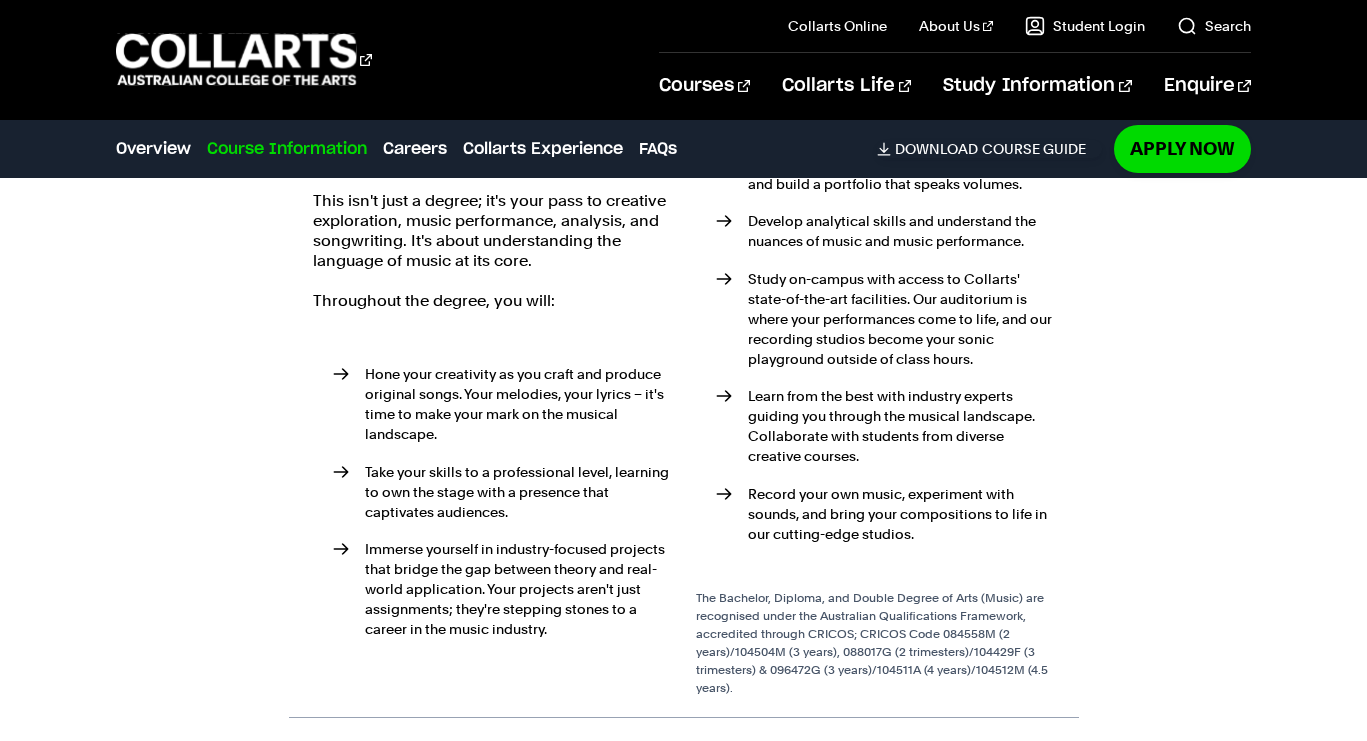 scroll, scrollTop: 3741, scrollLeft: 0, axis: vertical 